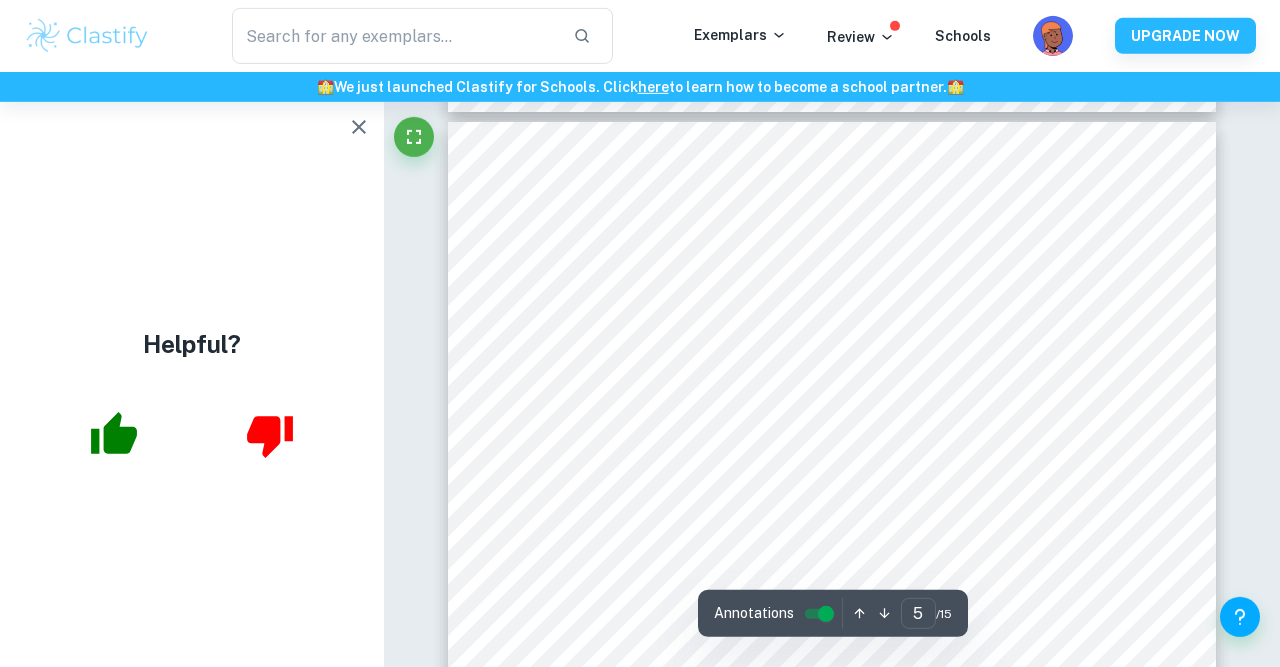 scroll, scrollTop: 4635, scrollLeft: 0, axis: vertical 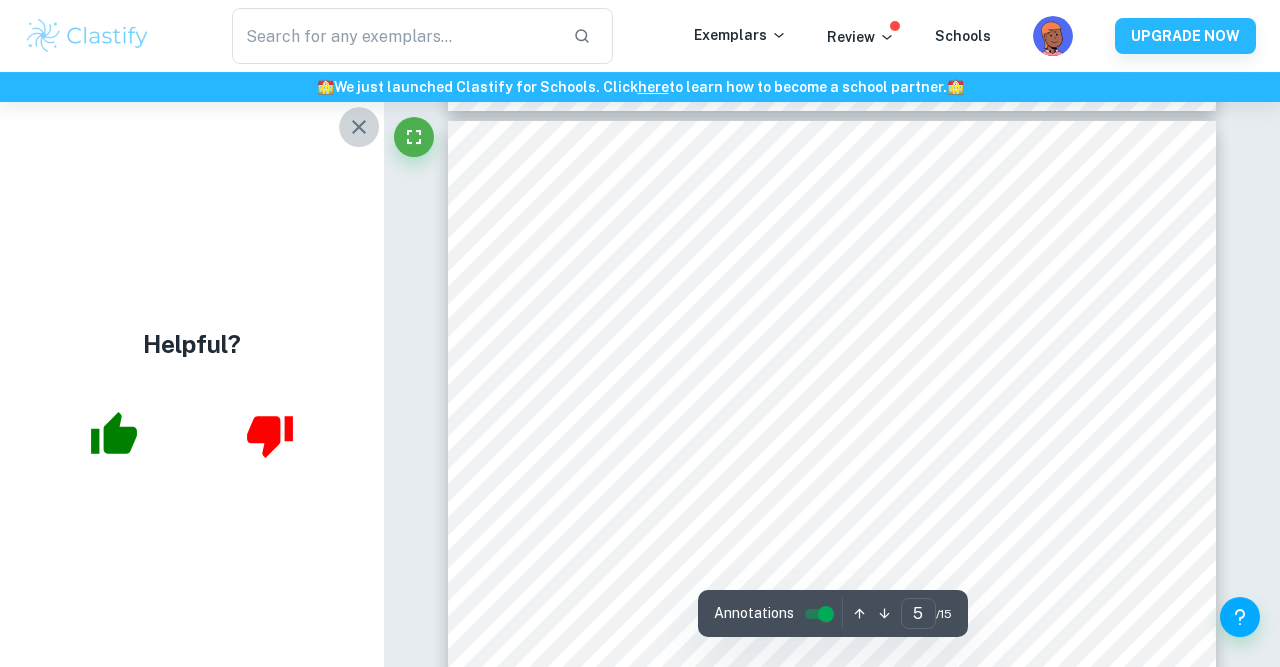 click 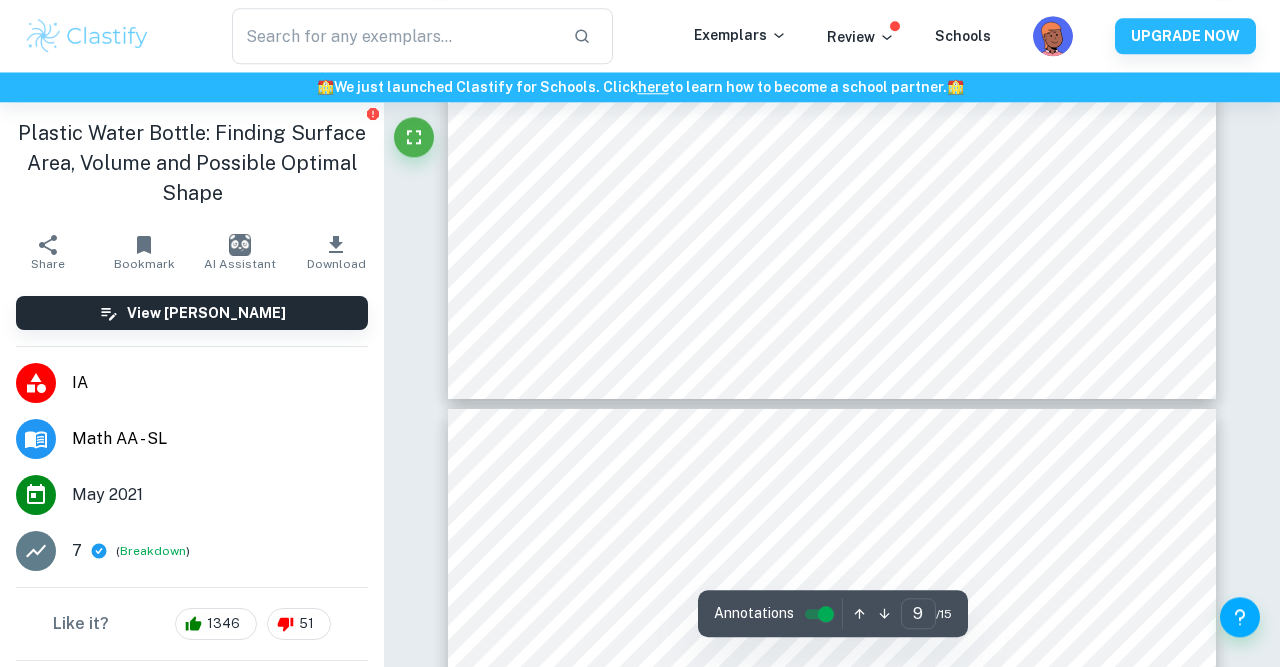 scroll, scrollTop: 9966, scrollLeft: 0, axis: vertical 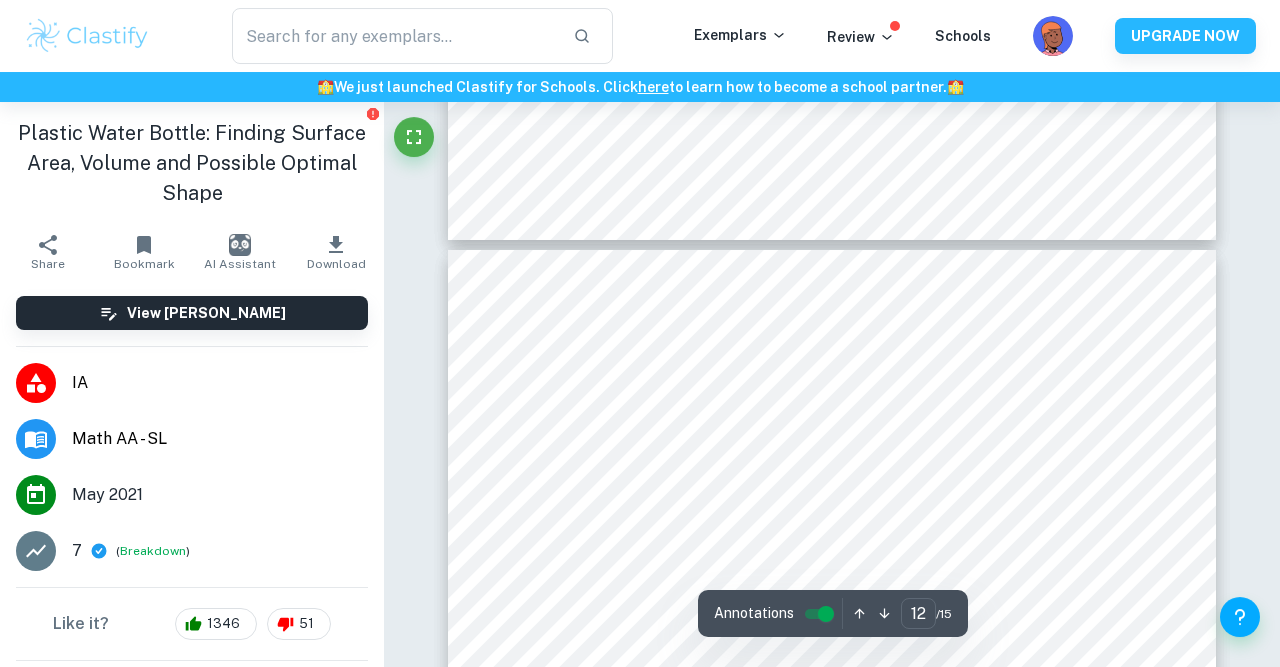 type on "11" 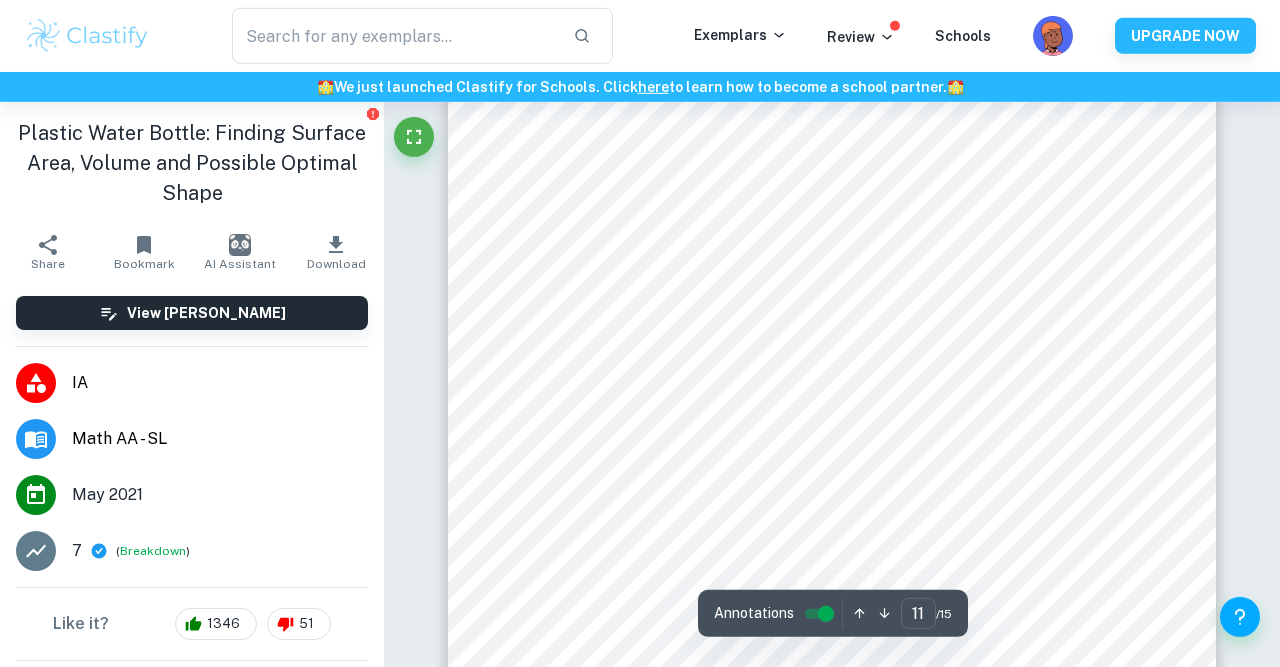 scroll, scrollTop: 11504, scrollLeft: 0, axis: vertical 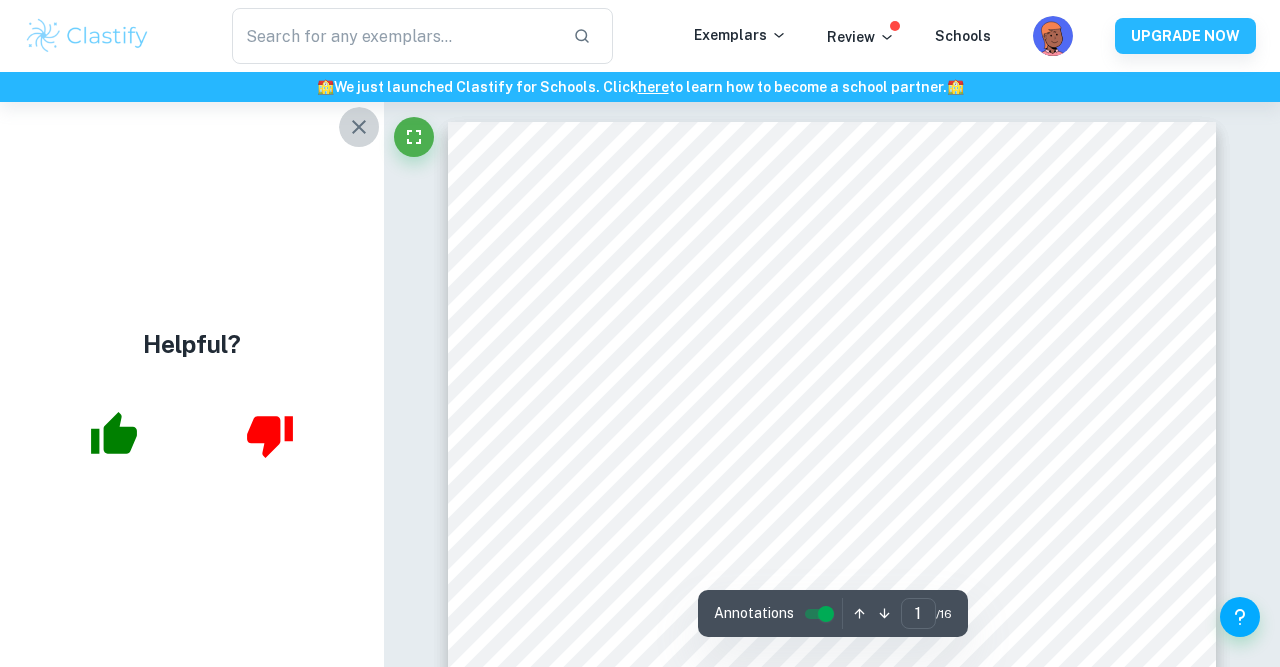click 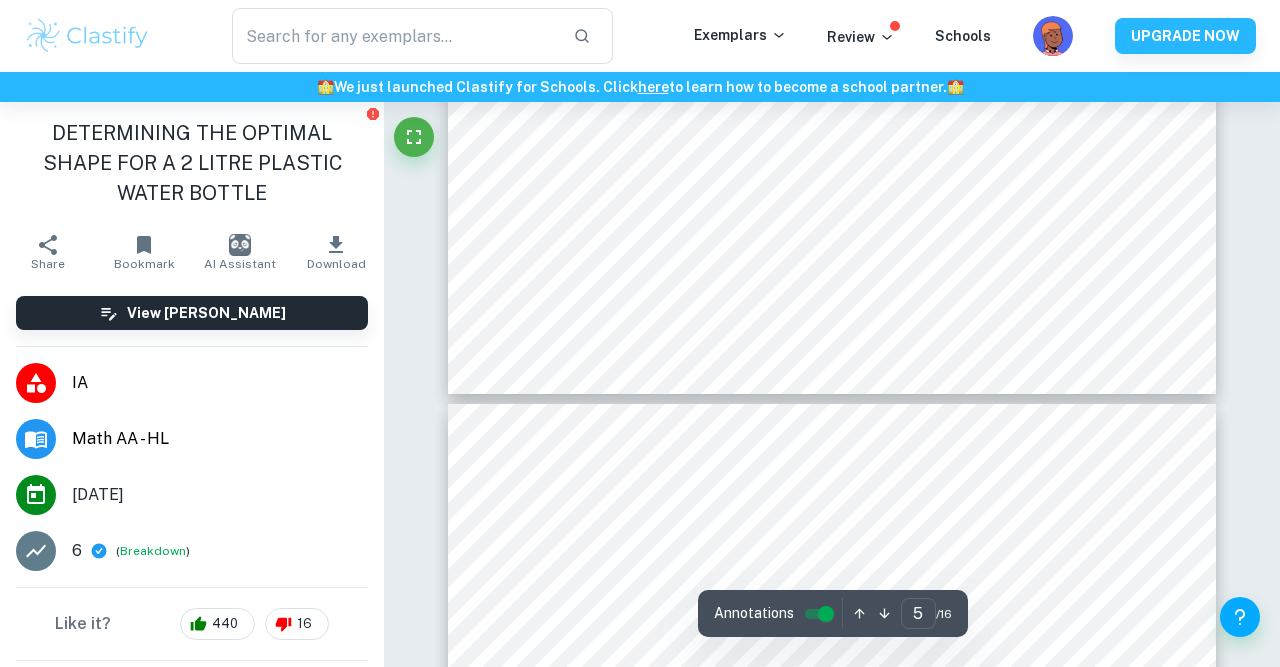 scroll, scrollTop: 5453, scrollLeft: 0, axis: vertical 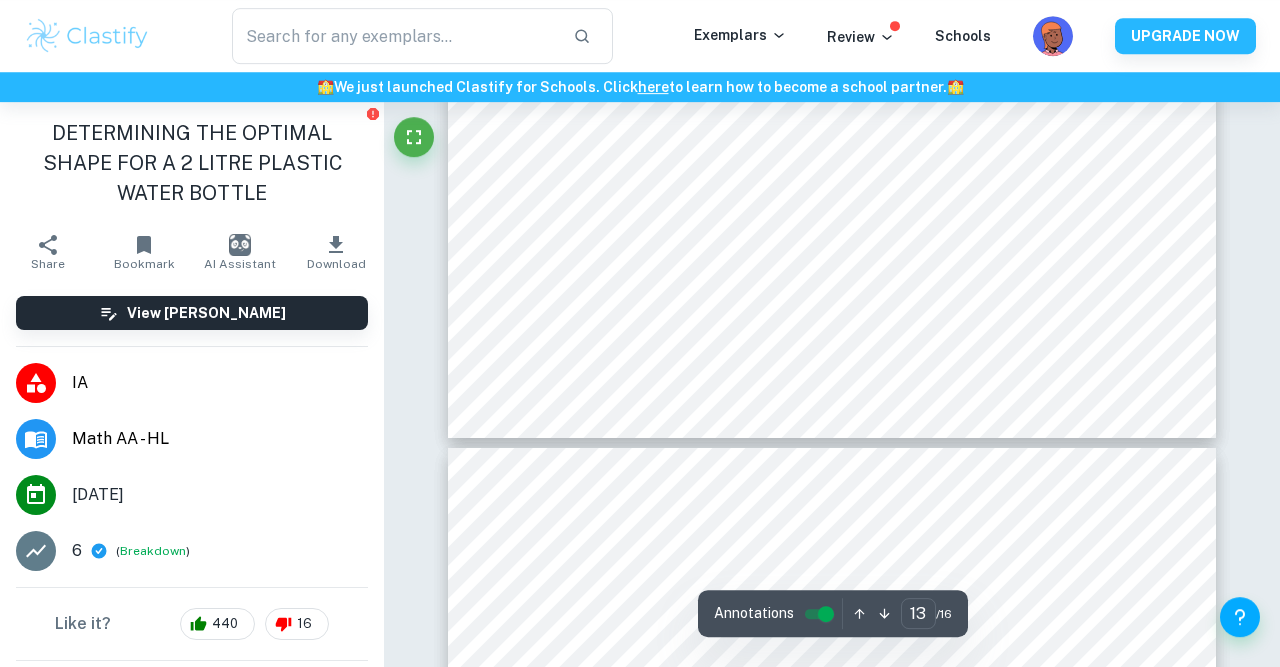 type on "14" 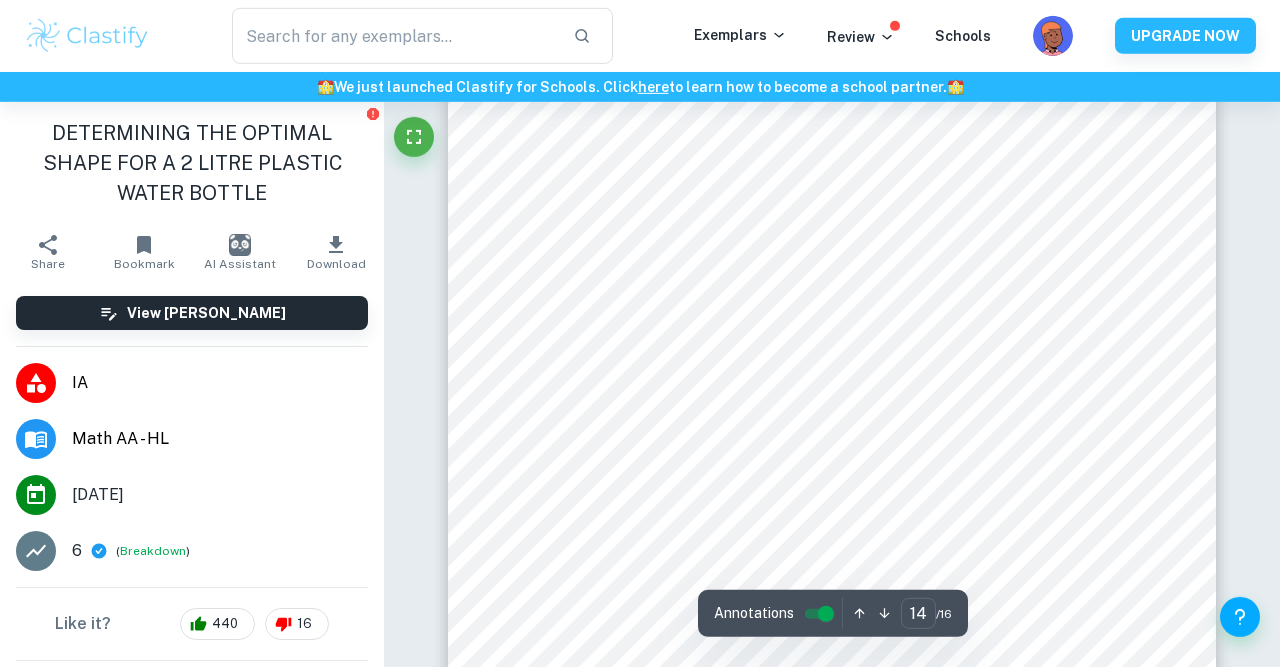 scroll, scrollTop: 14698, scrollLeft: 0, axis: vertical 